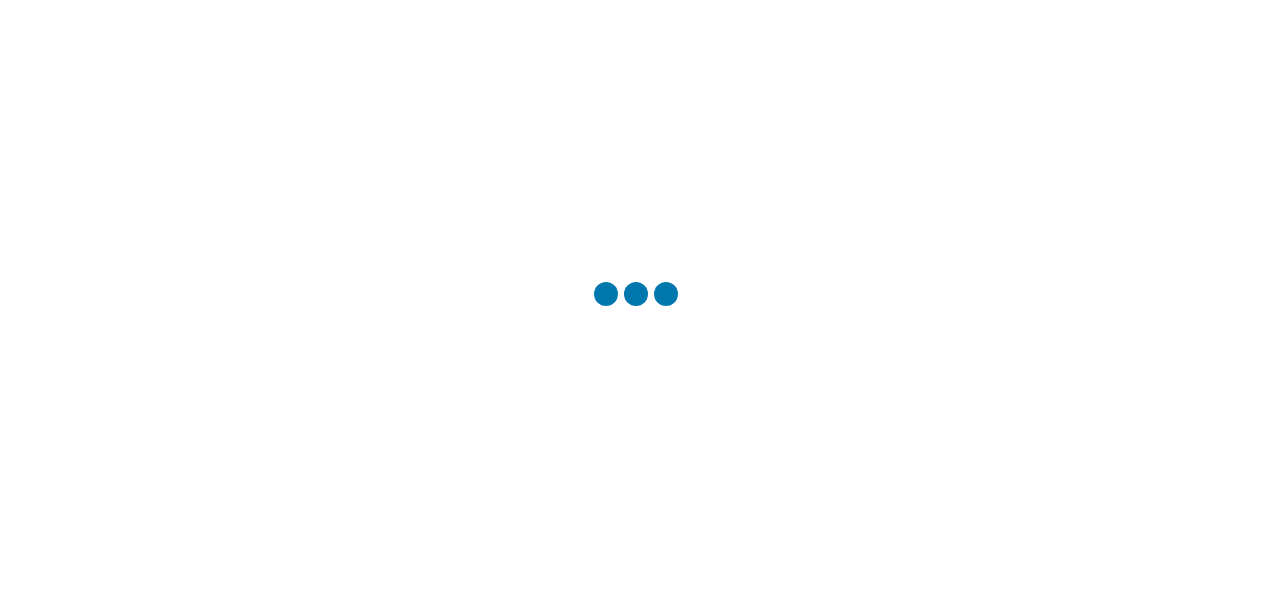 scroll, scrollTop: 0, scrollLeft: 0, axis: both 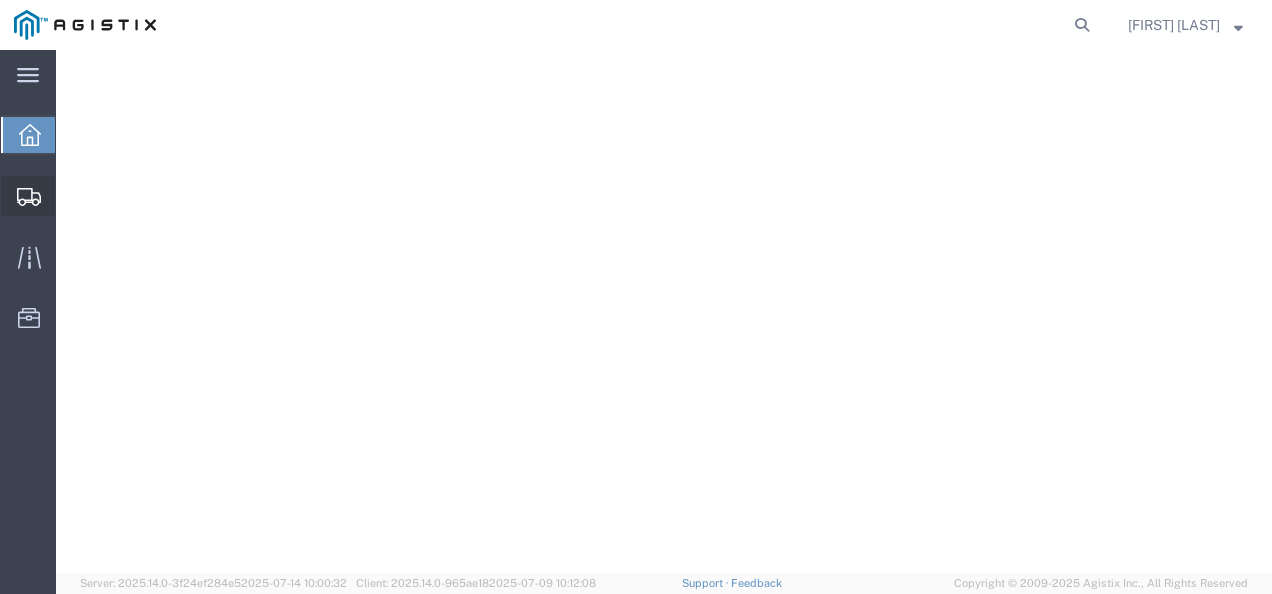 click on "Shipments" 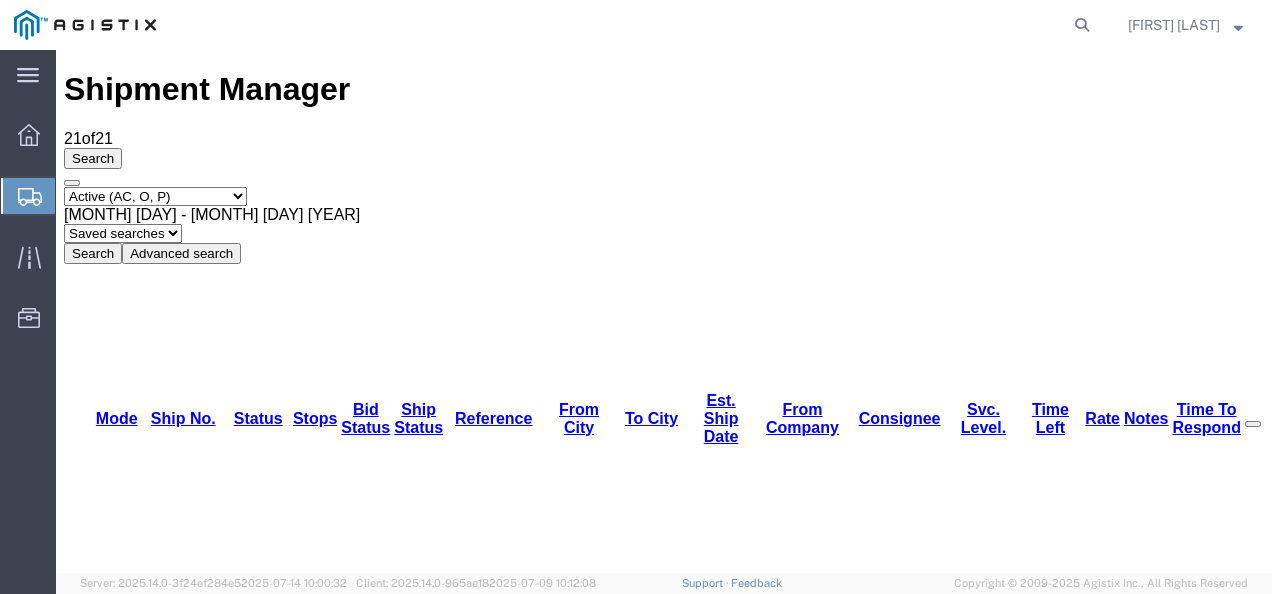 click on "56192087" at bounding box center [161, 1256] 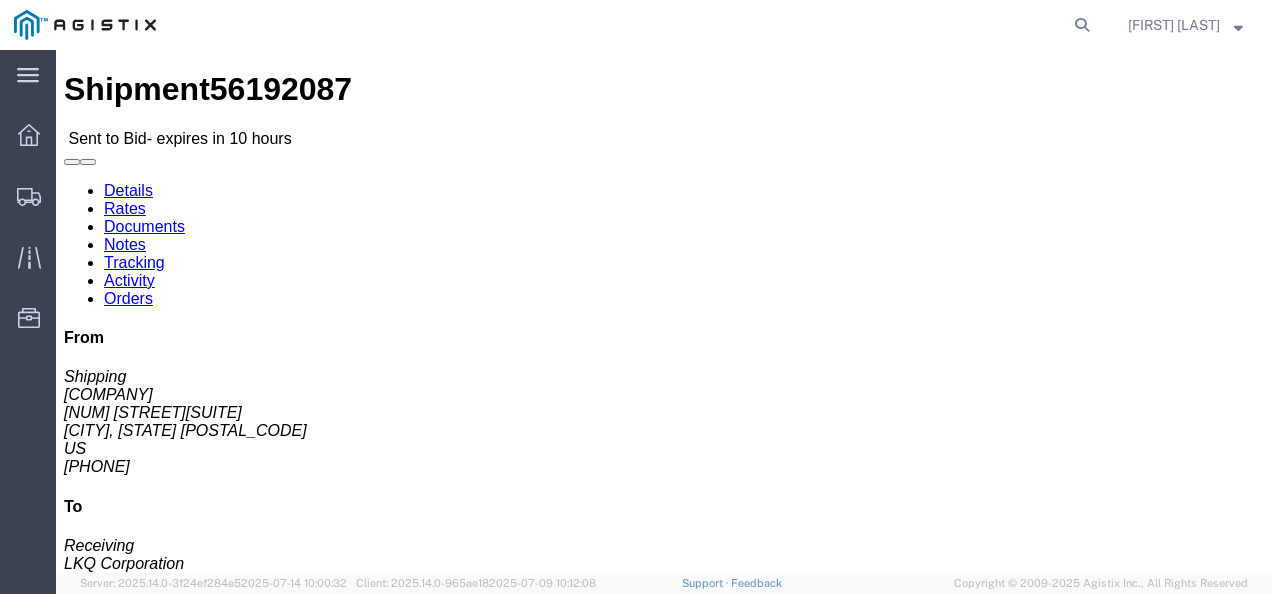 drag, startPoint x: 498, startPoint y: 342, endPoint x: 291, endPoint y: 246, distance: 228.17757 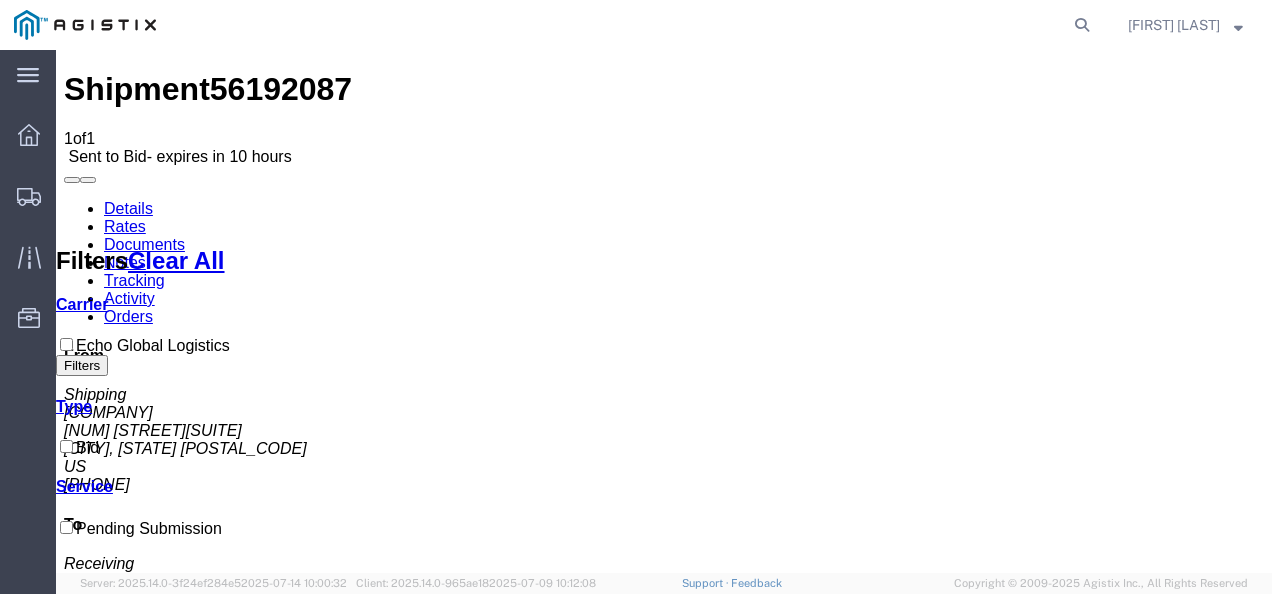 drag, startPoint x: 728, startPoint y: 375, endPoint x: 675, endPoint y: 356, distance: 56.302753 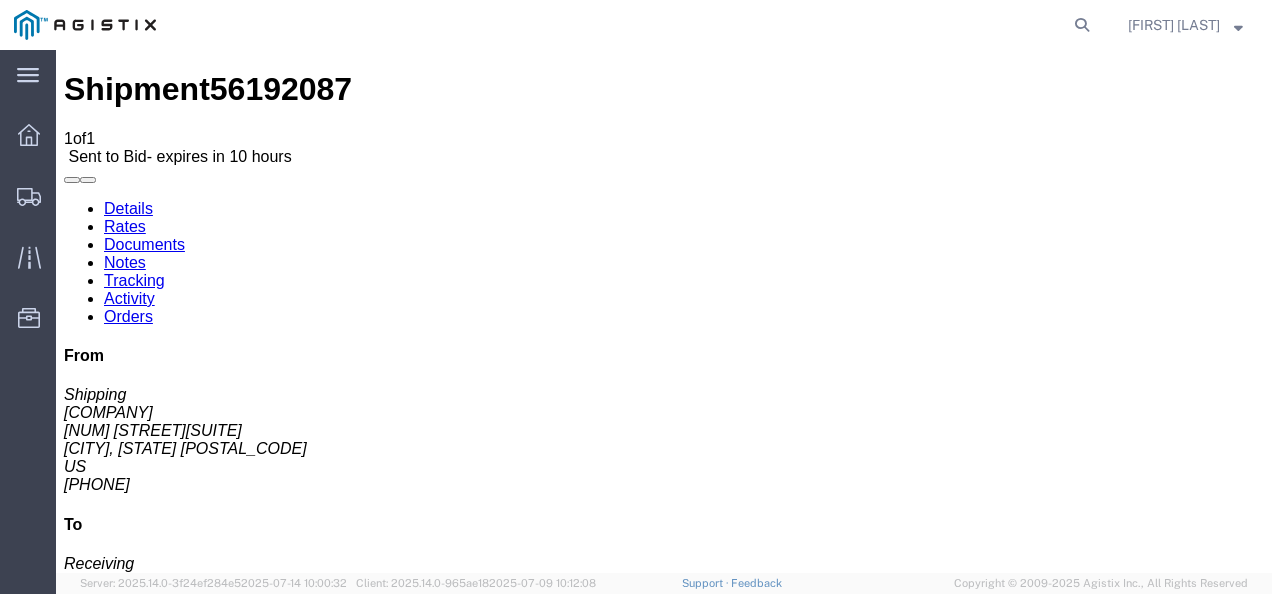 click on "Ship From
[COMPANY] ([LOCATION]) [NUM] [STREET] [SUITE] [CITY], [STATE] [POSTAL_CODE] [COUNTRY] [PHONE]
Ship To
[COMPANY] ([LOCATION]) [NUM] [STREET] [SUITE] [CITY], [STATE] [POSTAL_CODE] [COUNTRY] [PHONE]
Pickup & Delivery Dates
[DATE] [TIME]
-
[DATE] [TIME]
Edit Date and Time
Pickup Date:
Pickup Start Date Pickup Start Time Pickup Open Date and Time
[MONTH] [DAY] [YEAR] [TIME]
Pickup Close Date Pickup Close Time
Pickup Close Date and Time
[MONTH] [DAY] [YEAR] [TIME]
Delivery by Date
Delivery Start Date Delivery Start Time
Deliver Open Date and Time
Deliver Close Date Deliver Close Time
Deliver Close Date and Time" 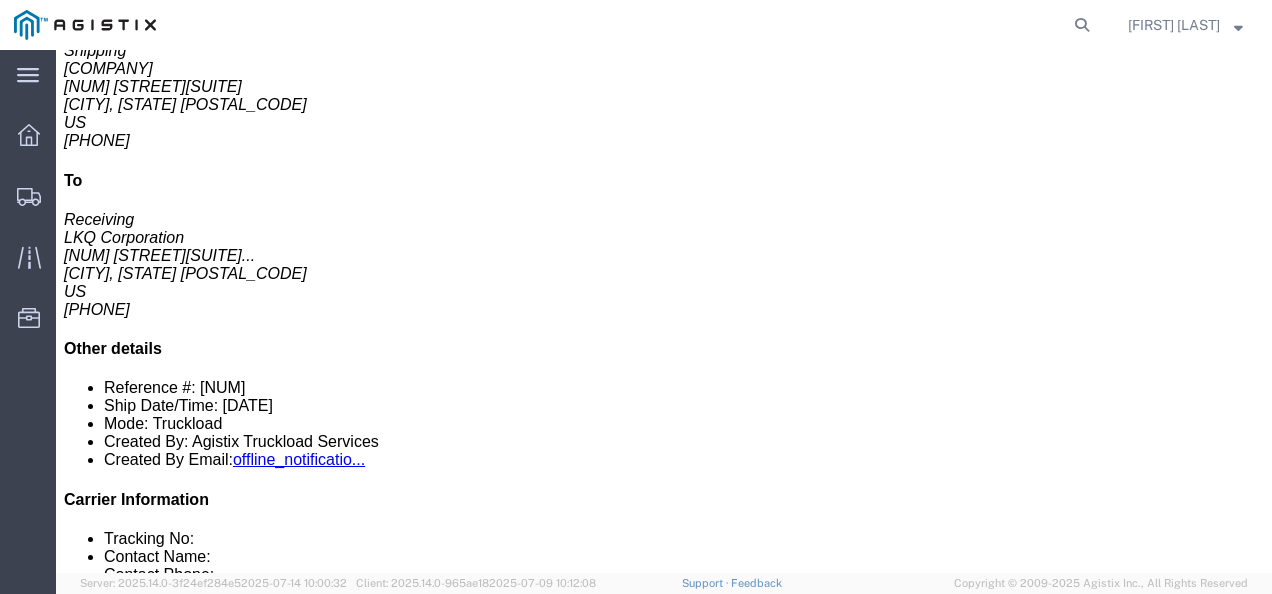 scroll, scrollTop: 0, scrollLeft: 0, axis: both 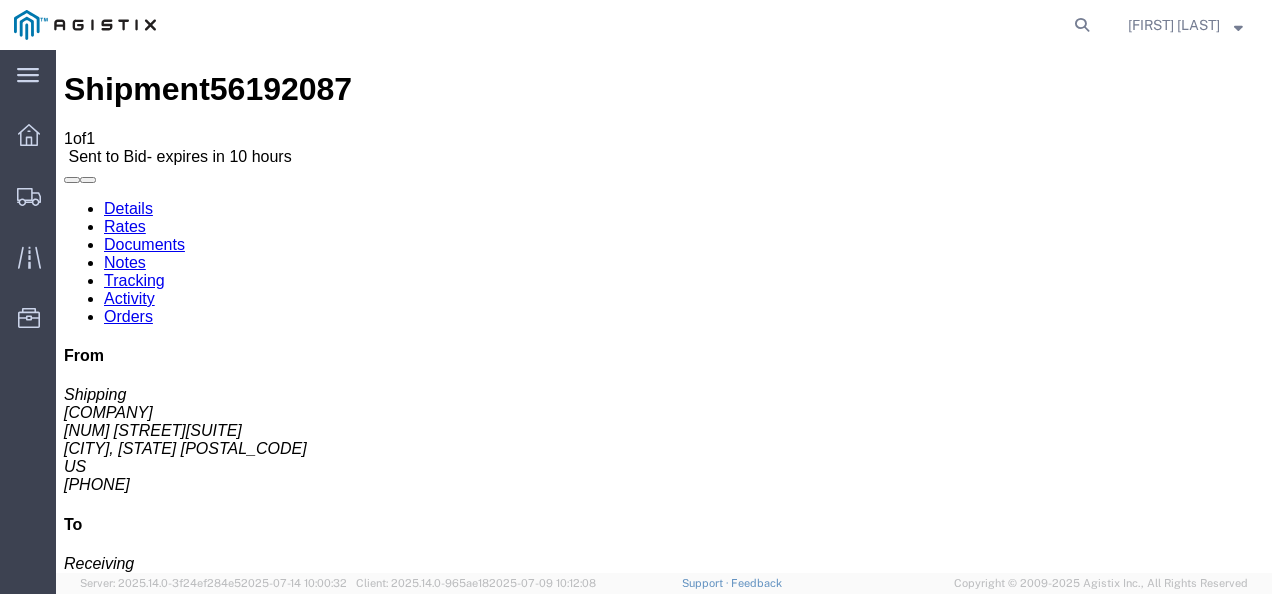 drag, startPoint x: 632, startPoint y: 328, endPoint x: 204, endPoint y: 182, distance: 452.21677 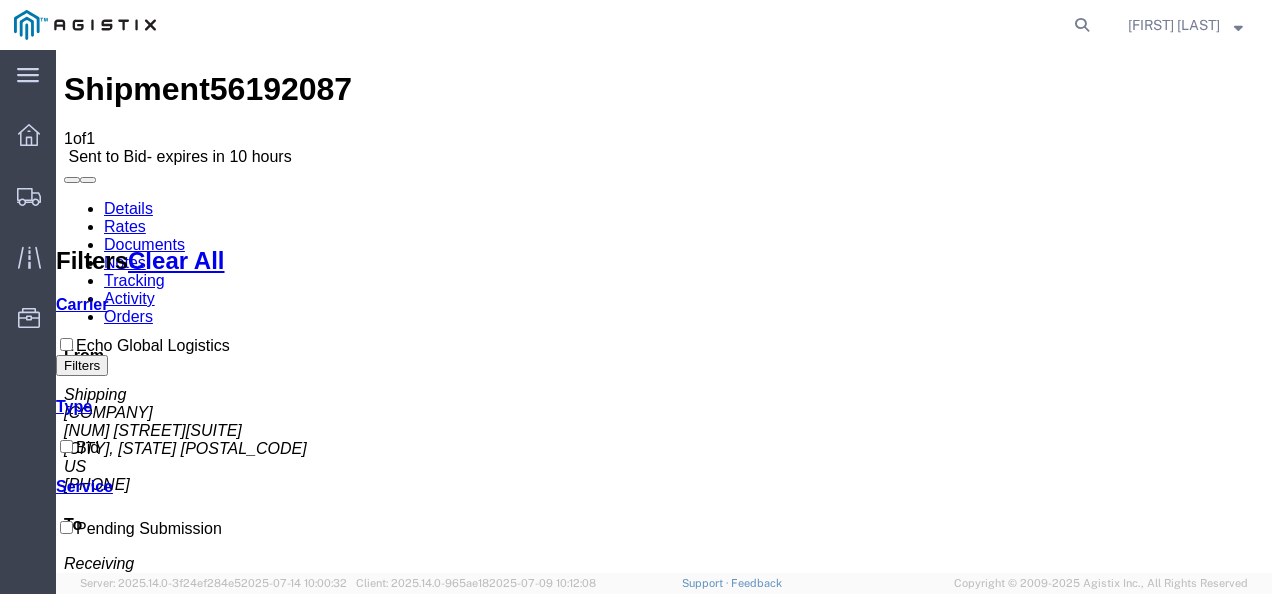 click on "No Bid" at bounding box center [716, 1381] 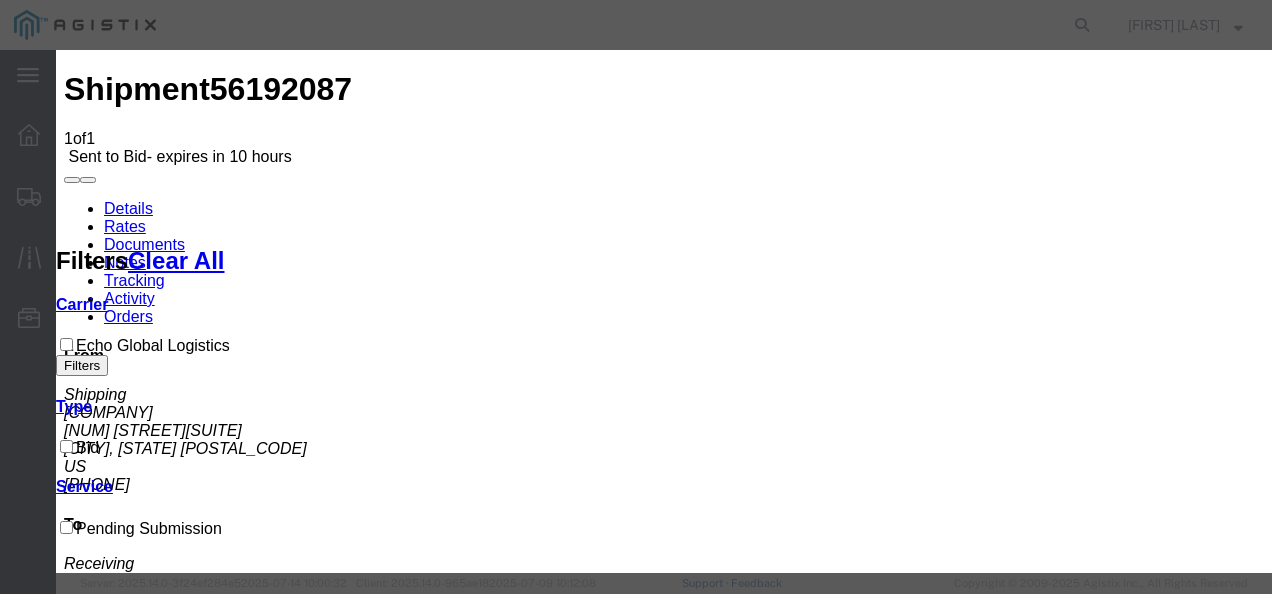 drag, startPoint x: 372, startPoint y: 225, endPoint x: 377, endPoint y: 244, distance: 19.646883 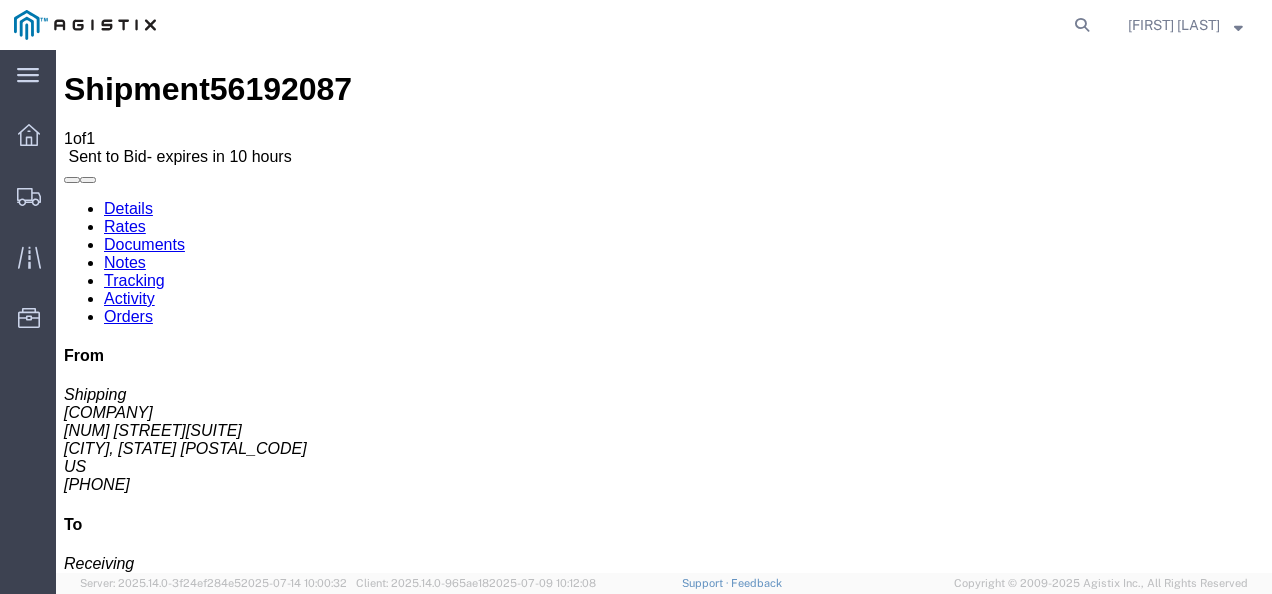 click on "Shipment  [NUM] 1
of
1   Sent to Bid  - expires in [NUM] hours Details Rates Documents Notes Tracking Activity Orders From [COMPANY] [NUM] [STREET][SUITE] [CITY], [STATE] [POSTAL_CODE] US [PHONE] To [LOCATION] [COMPANY] [NUM] [STREET]...
[CITY], [STATE] [POSTAL_CODE] US [PHONE] Other details Reference #: [NUM] Ship Date/Time: [DATE] Mode: Truckload Created By: [BRAND] Truckload Services Created By Email:
[TEXT]...
Carrier Information Tracking No:  Contact Name:  Contact Phone:  Service Level:  Carrier: N/A Transit status:  Please fix the following errors Rates Filter Filters Clear All Cost  -
Transit Days Filters Carrier Service Estimated Transit Transit Days Type Cost Confirm [BRAND] TL Standard 3 - 5 Day 3-5 Day Economy Bid [NUM] USD Please fix the following errors You can enter multiple email addresses To                         Send" at bounding box center [664, 971] 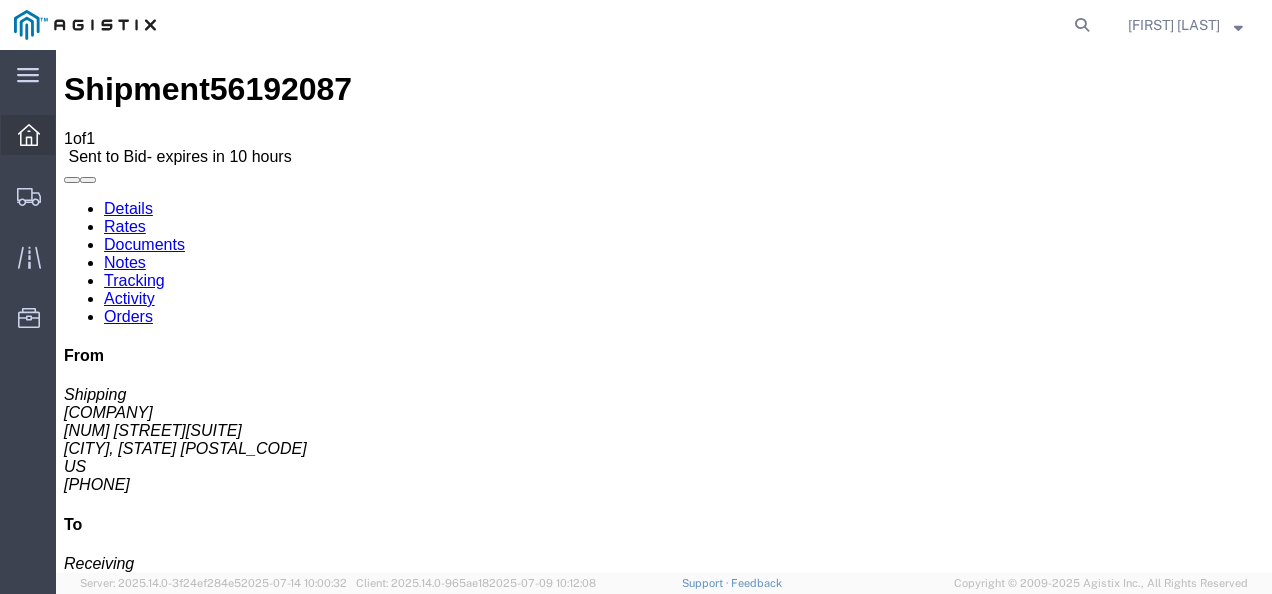 click on "Dashboard" 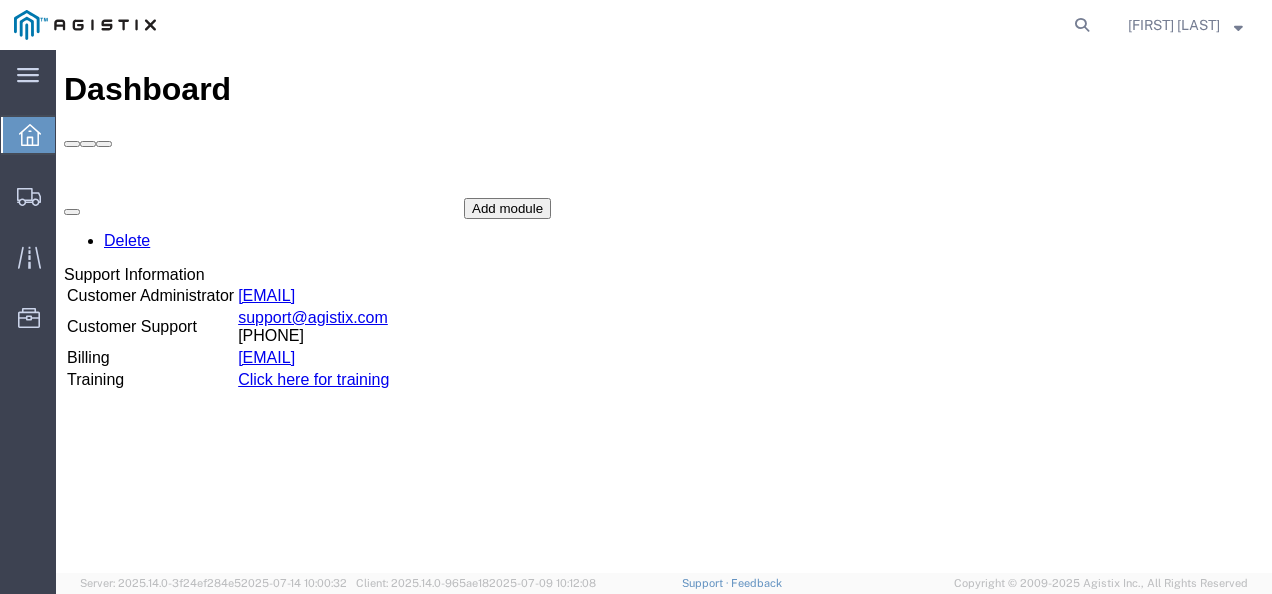 click 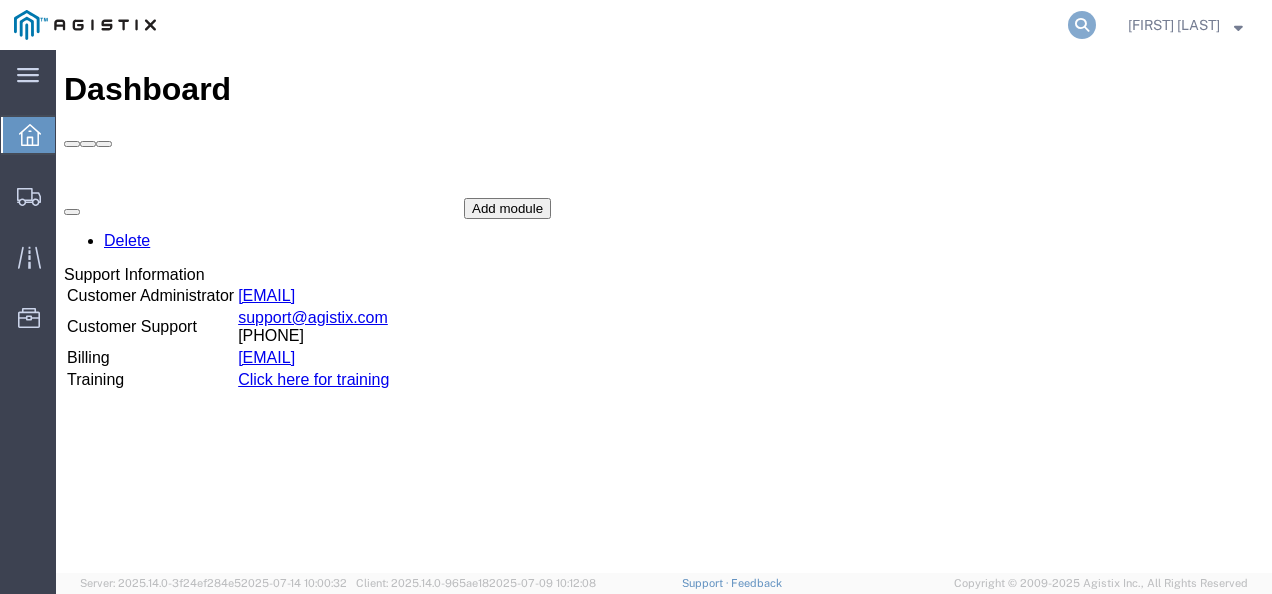 click 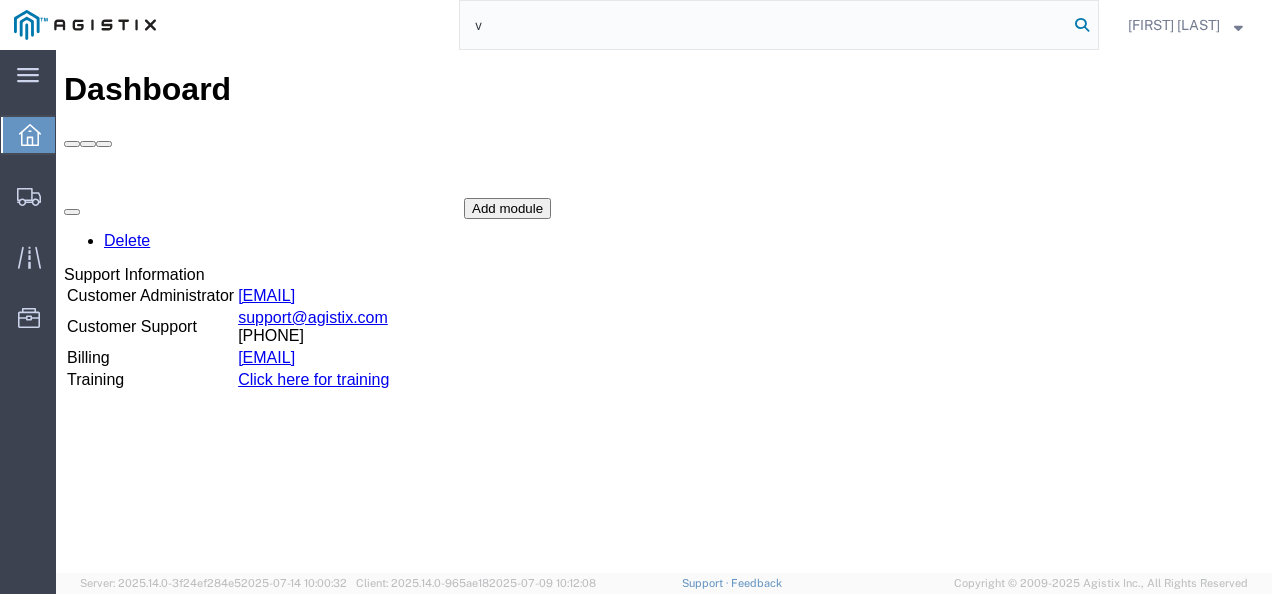click 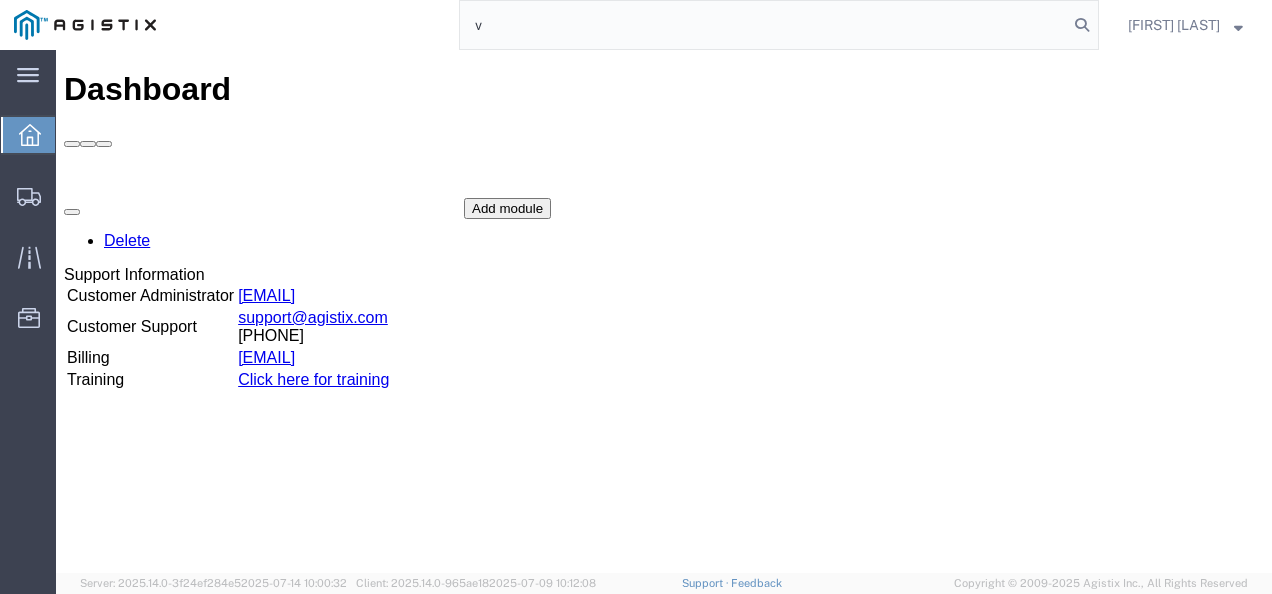 click on "Support Information Customer Administrator [EMAIL] Customer Support [EMAIL]
[PHONE]
Billing [EMAIL] Training Click here for training
Add module" at bounding box center [664, 348] 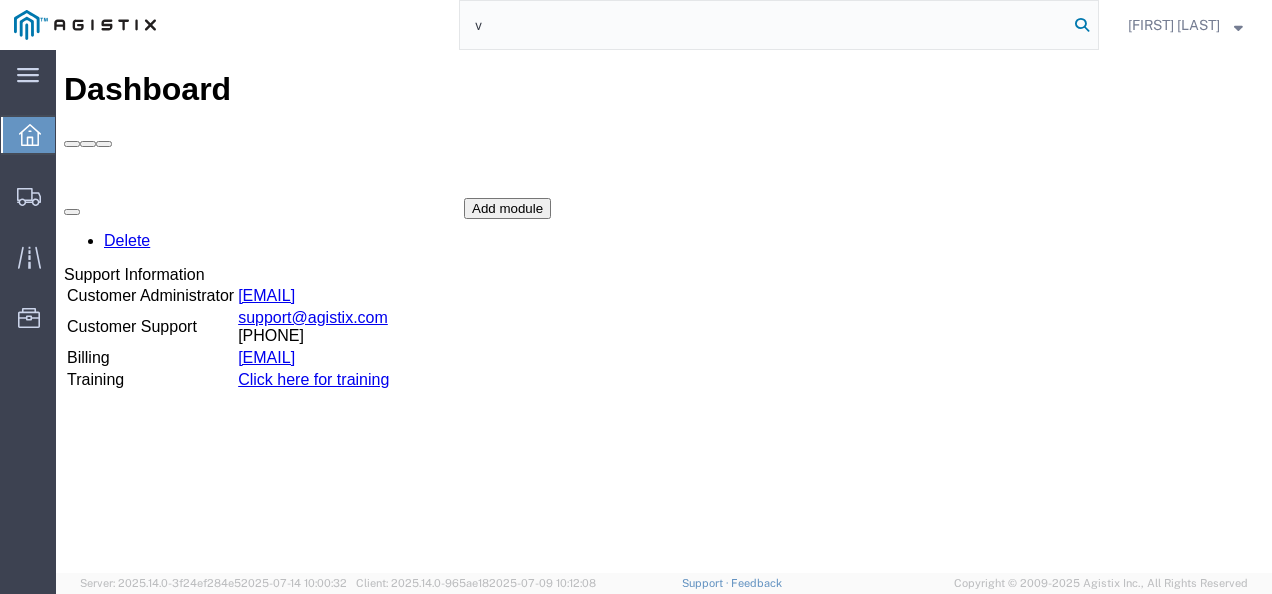 click 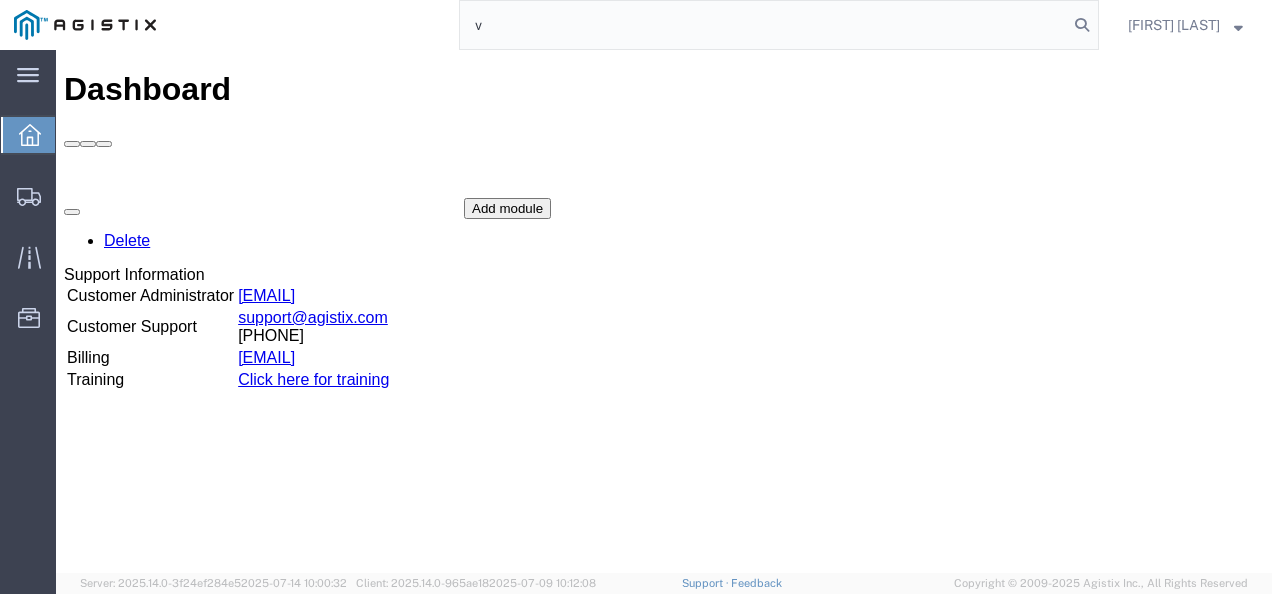 click on "v" 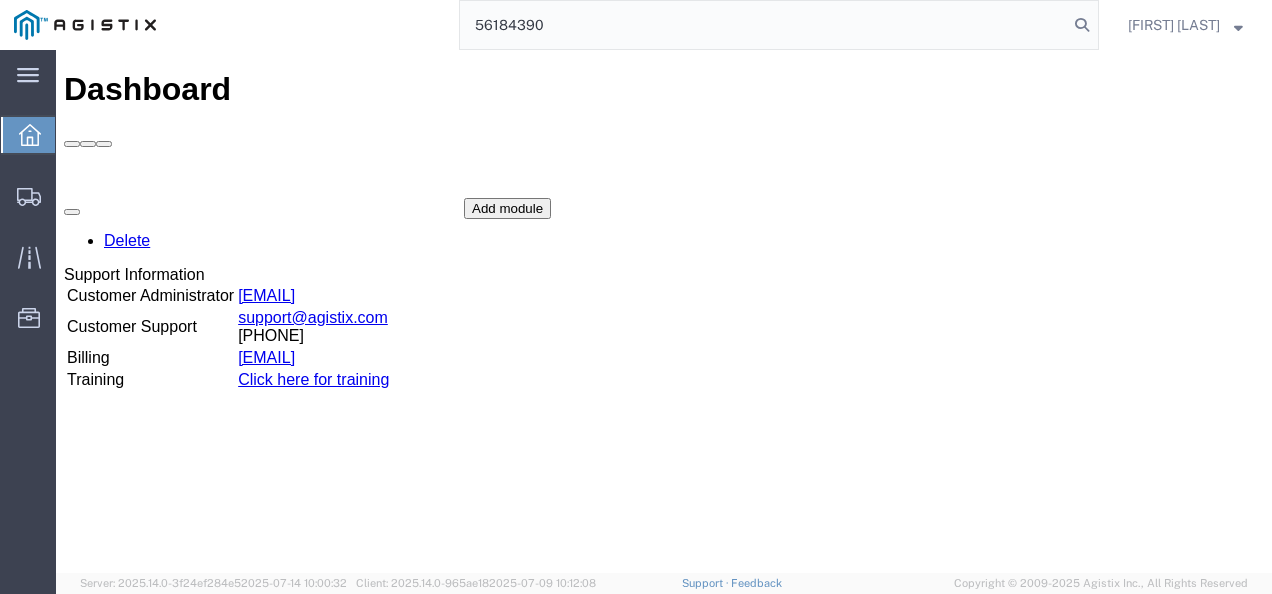 type on "56184390" 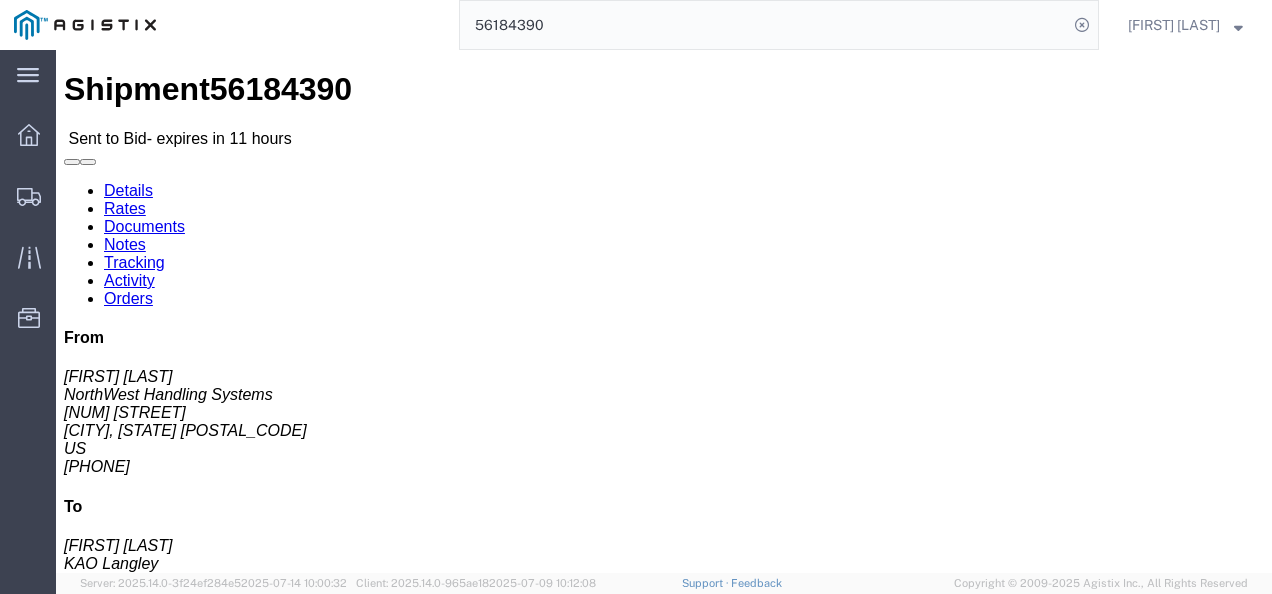 click on "Rates" 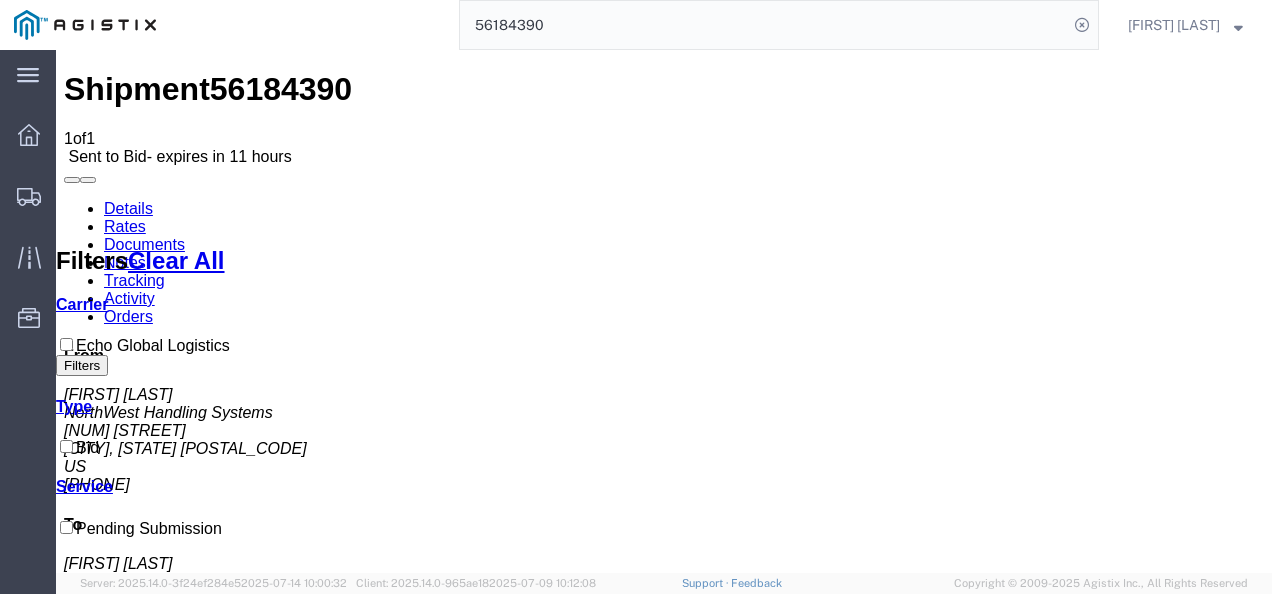 click on "No Bid" at bounding box center [748, 1381] 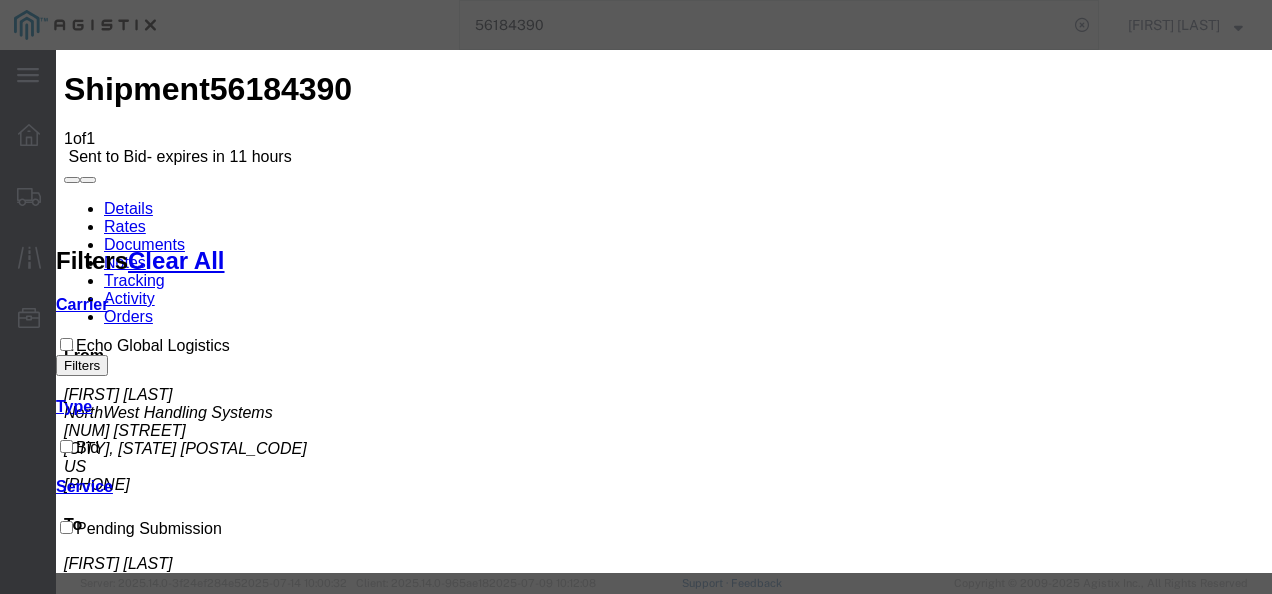 click on "Select Echo Global Logistics" at bounding box center (139, 2390) 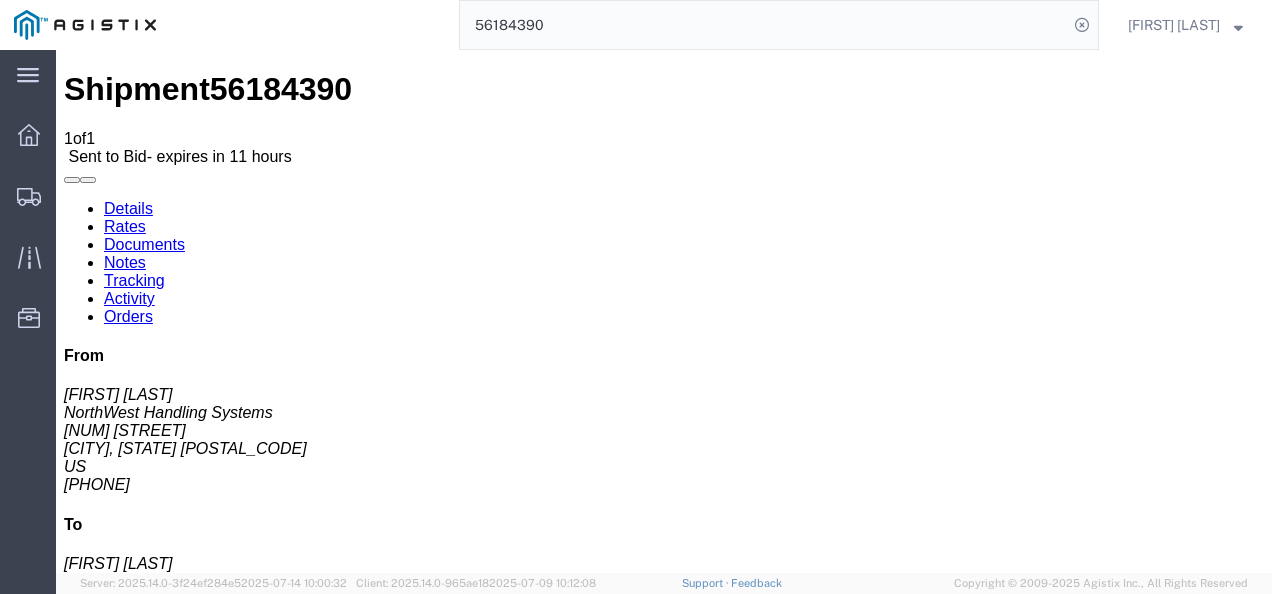 click on "Shipment  [NUM] 1
of
1   Sent to Bid  - expires in [NUM] hours Details Rates Documents Notes Tracking Activity Orders From [FIRST] [LAST] [COMPANY] [NUM] [STREET] [CITY], [STATE] [POSTAL_CODE] US [PHONE] To [FIRST] [LAST] [COMPANY] [NUM] [STREET] [CITY], [STATE] [POSTAL_CODE] CA [PHONE] Other details Reference #: [NUM] Ship Date/Time: [DATE] Mode: Truckload Created By: [BRAND] Truckload Services Created By Email:
[TEXT]...
Carrier Information Tracking No:  Contact Name:  Contact Phone:  Service Level:  Carrier: N/A Transit status:  Please fix the following errors Rates Filter Filters Clear All Cost  -
Transit Days Filters Carrier Service Estimated Transit Transit Days Type Cost Confirm [BRAND] TL Standard 3 - 5 Day 3-5 Day Economy Bid [NUM] USD Please fix the following errors You can enter multiple email addresses To              Enter Email Address            Message Send" at bounding box center [664, 971] 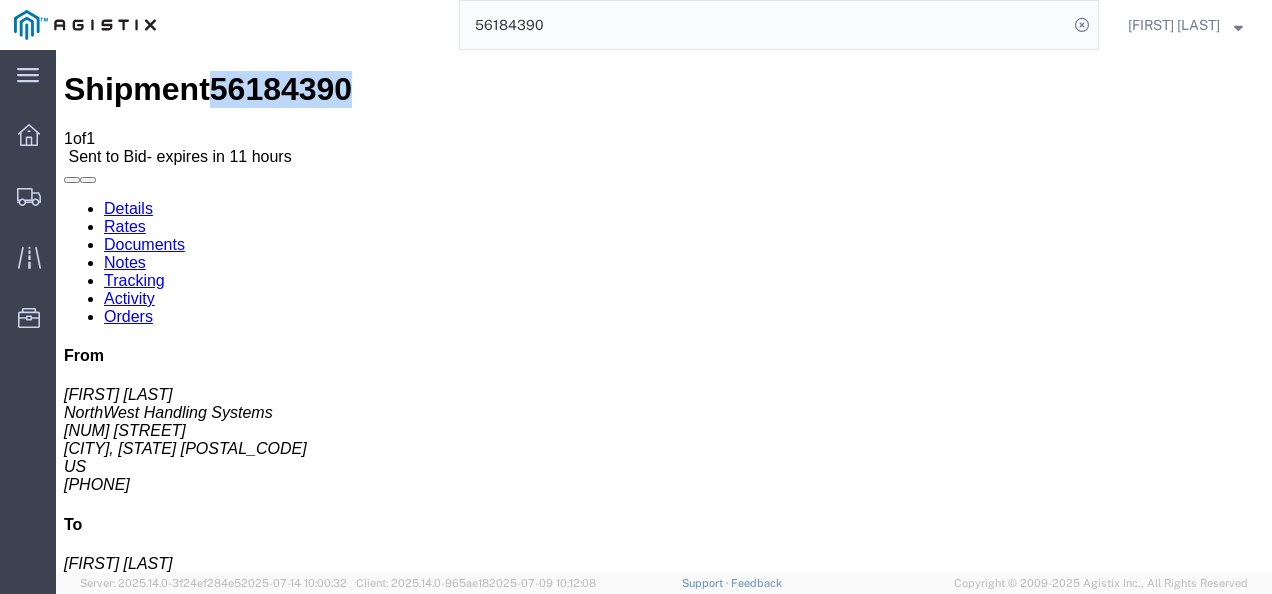 click on "56184390" at bounding box center (281, 89) 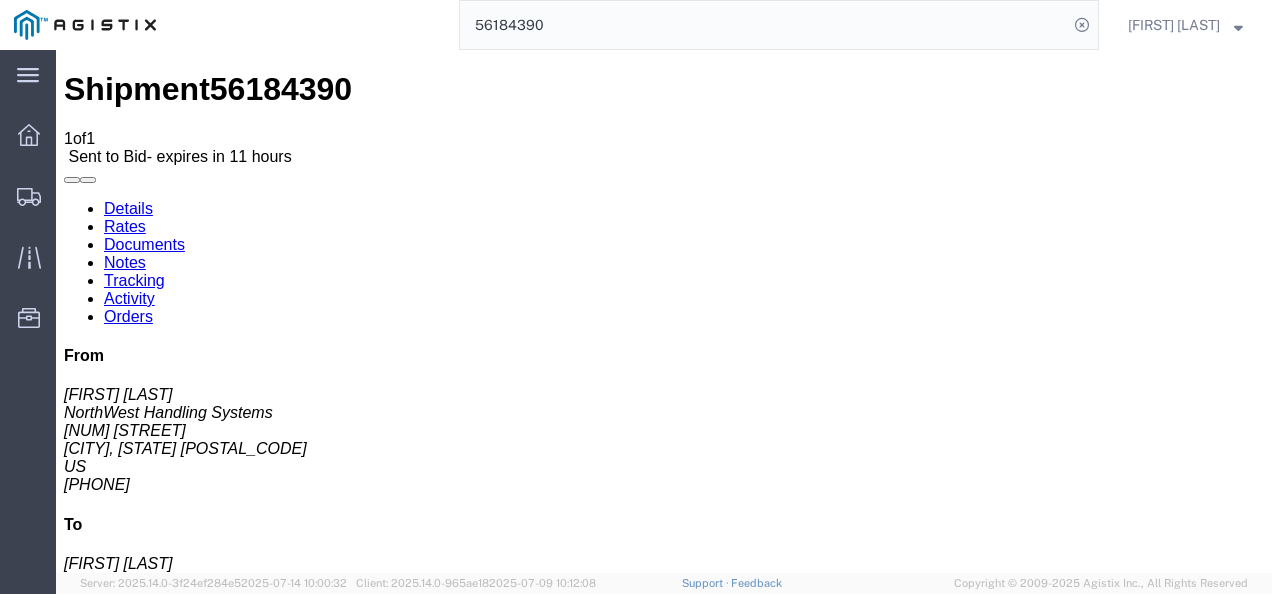 drag, startPoint x: 720, startPoint y: 622, endPoint x: 640, endPoint y: 537, distance: 116.72617 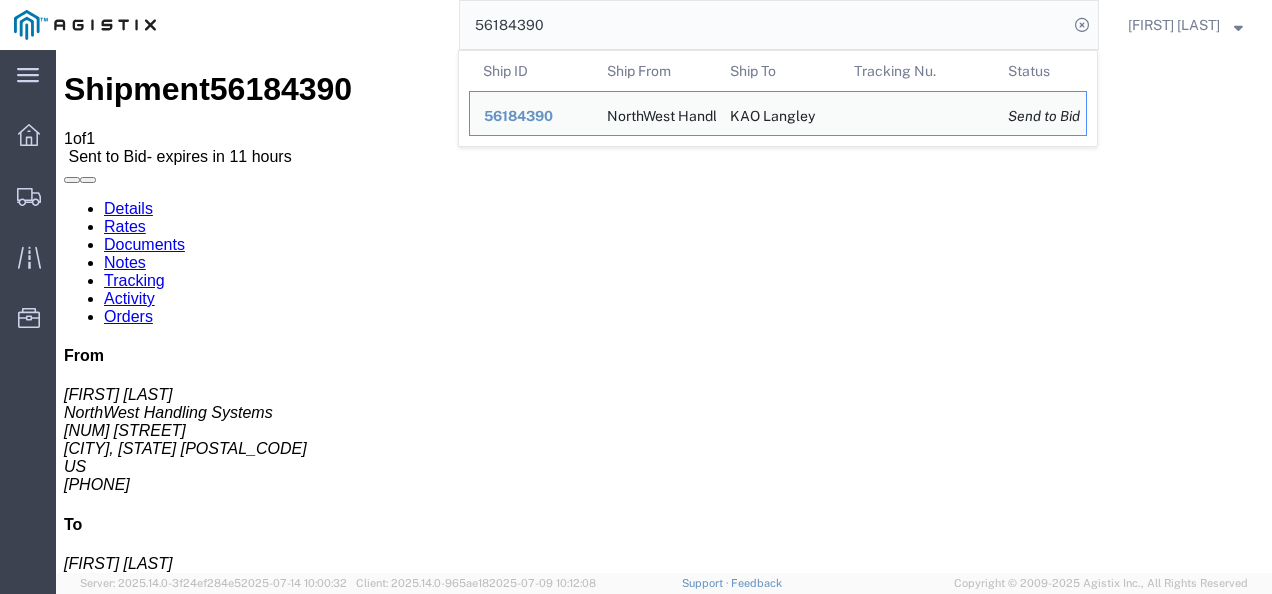 click on "56184390" 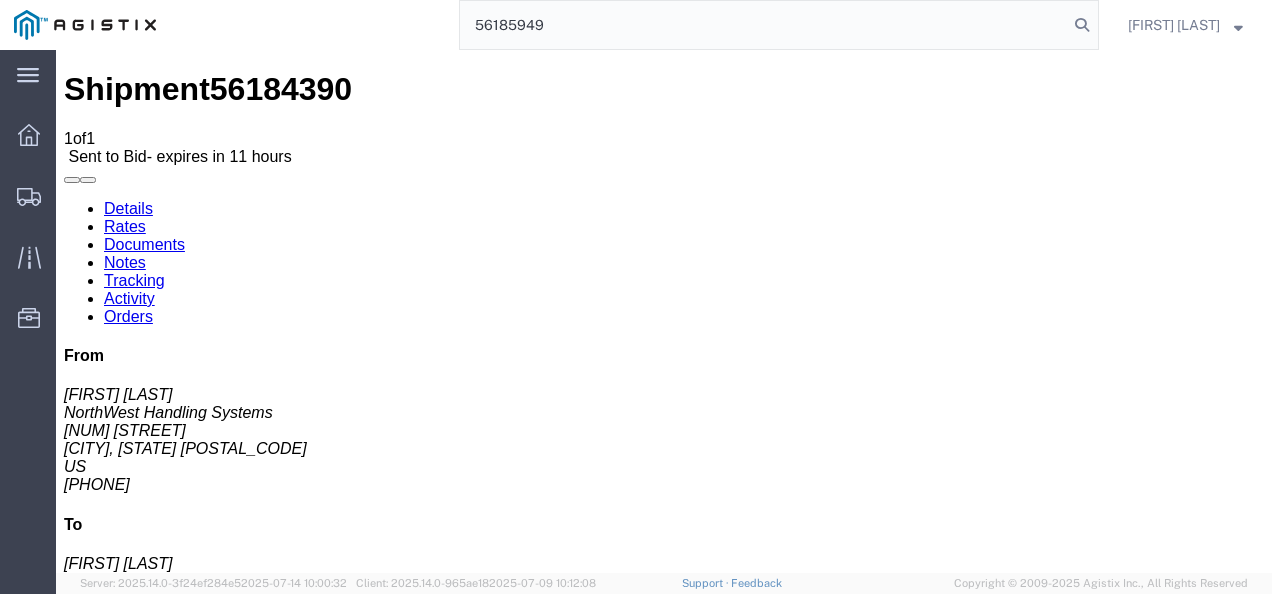 type on "56185949" 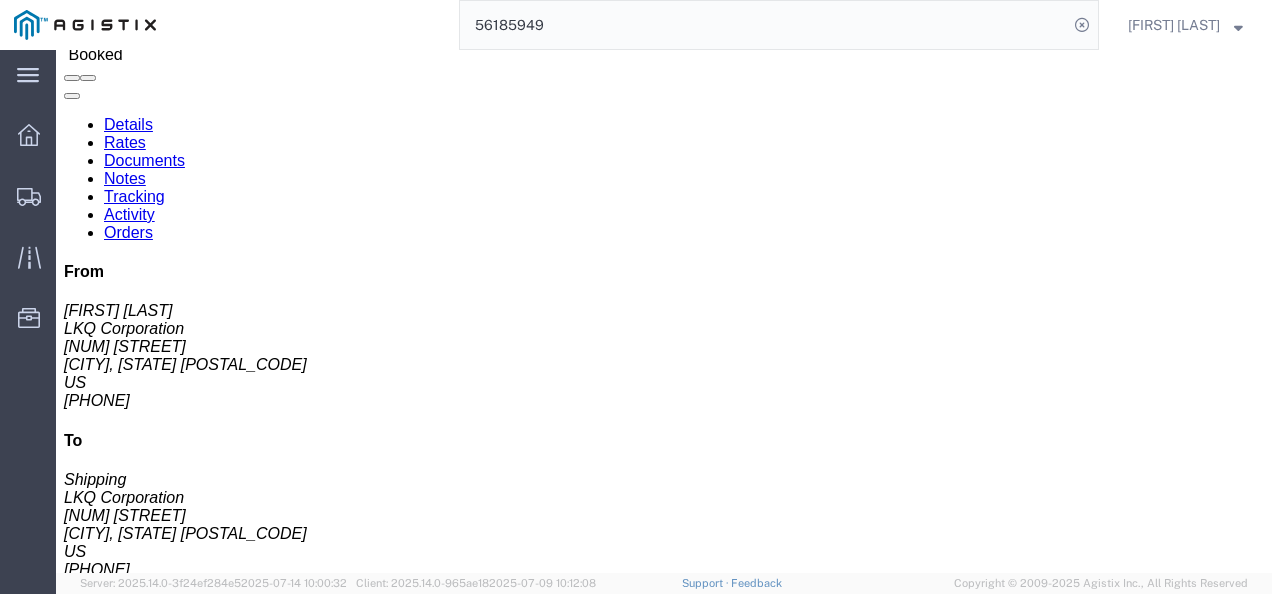 scroll, scrollTop: 0, scrollLeft: 0, axis: both 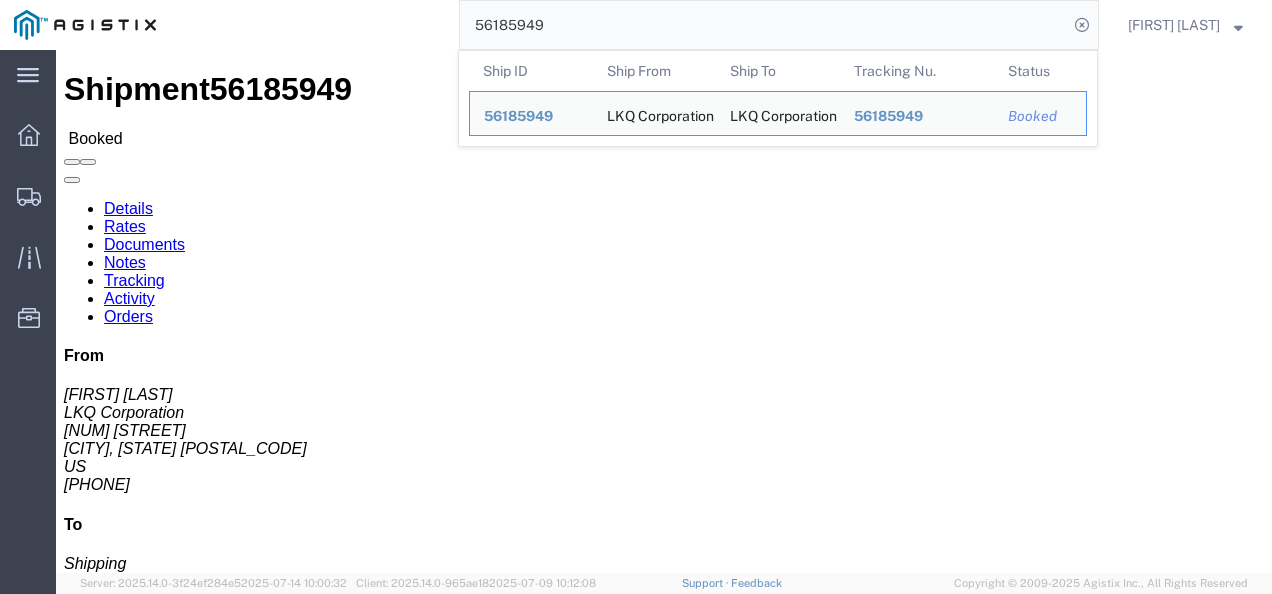 click on "Ship To
[COMPANY] ([LOCATION]) [NUM] [STREET] [CITY], [STATE] [POSTAL_CODE] [COUNTRY] [PHONE]" 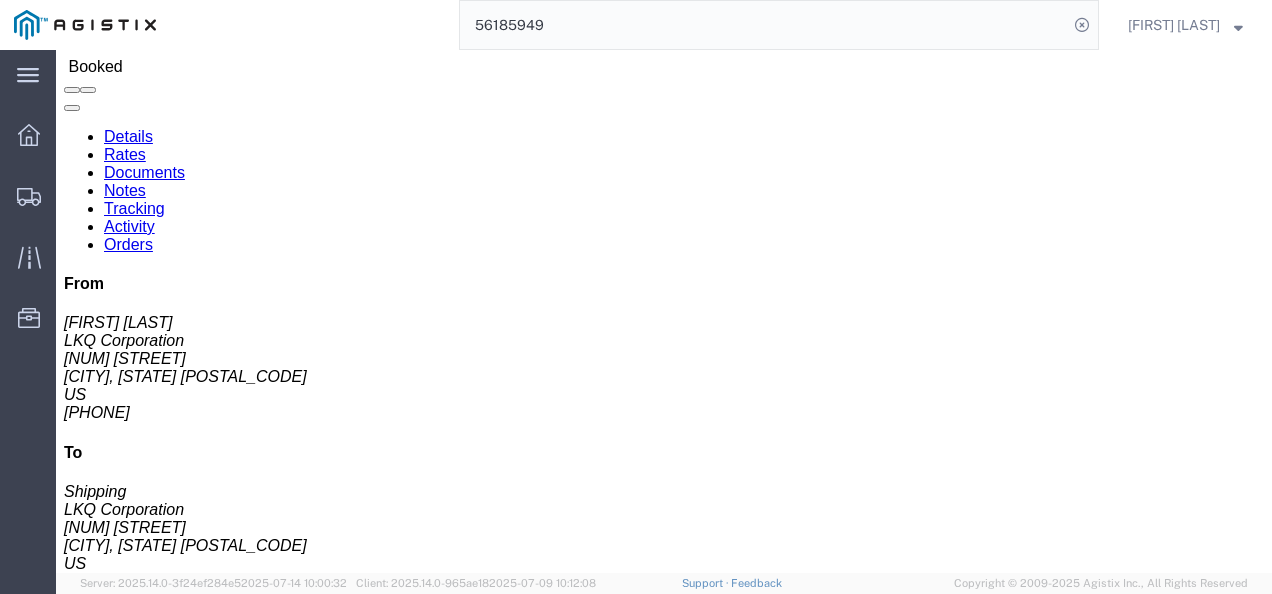 scroll, scrollTop: 200, scrollLeft: 0, axis: vertical 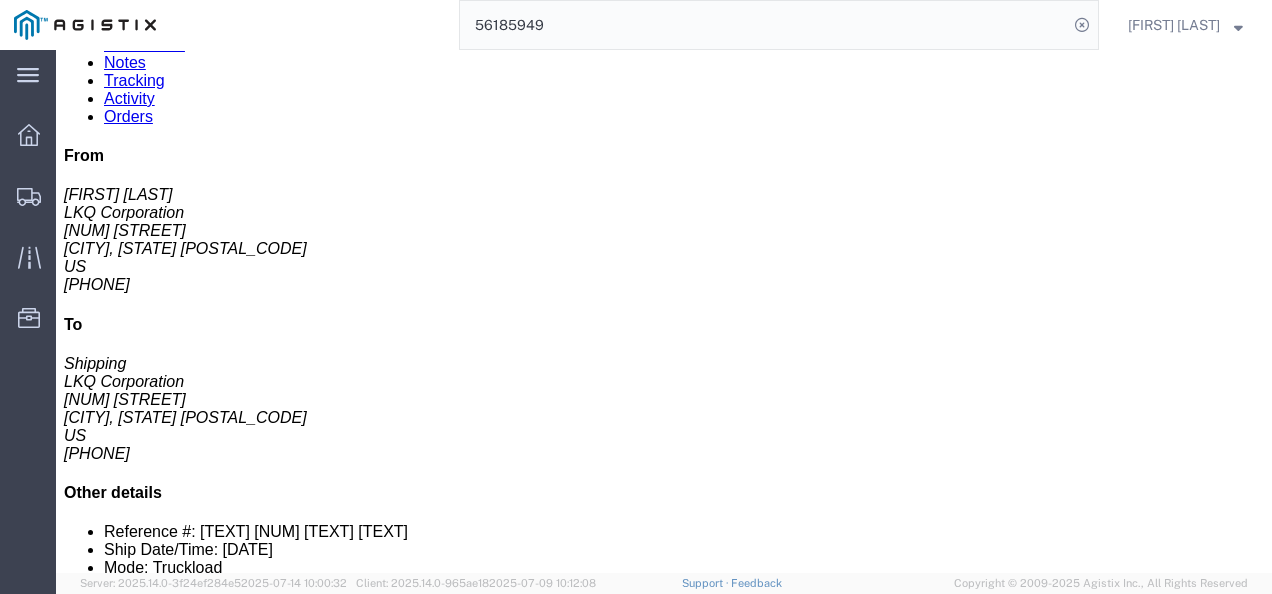 click on "1   Pallet(s) Standard (Not Stackable) Total weight: 42000.00  LBS  ( dim )   Carton count: 0 Dimensions: L 576.00 x W 96.00 x H 96.00 IN Devices: Miscellaneous (alt, comp, conv, etc) Pieces:  40.00
Each Total value:  1.00 USD Package 1 Content 1 Product Name: Miscellaneous (alt, comp, conv, etc) Description: 2 hours load time Pieces: 40.00
Each Notes: Floor Loaded Total value: 1.00 USD  Previous content Next content" 